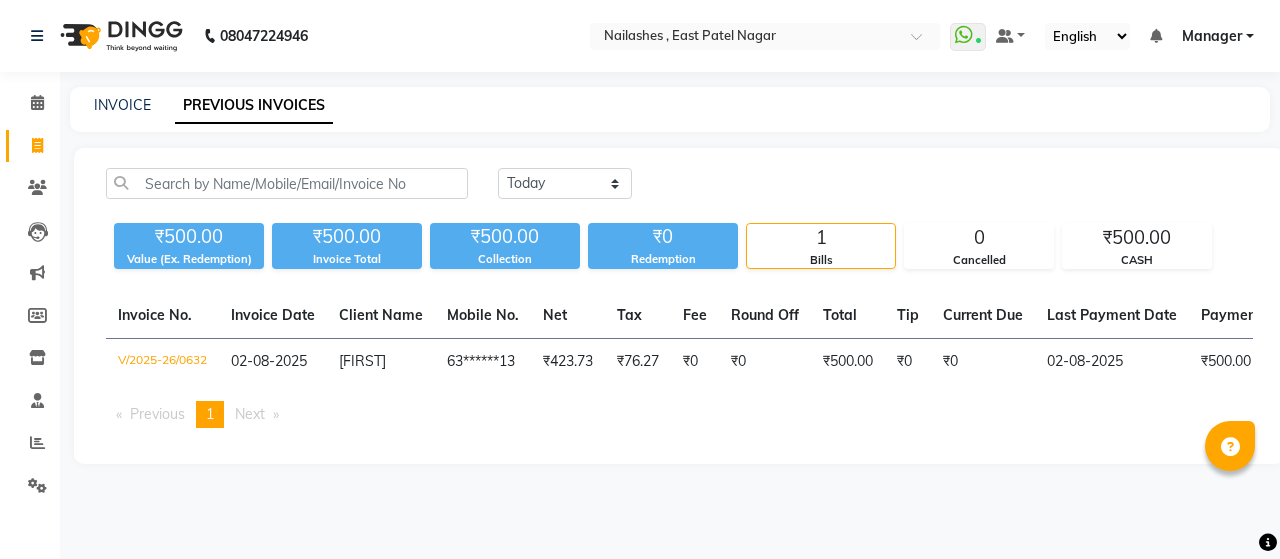 scroll, scrollTop: 0, scrollLeft: 0, axis: both 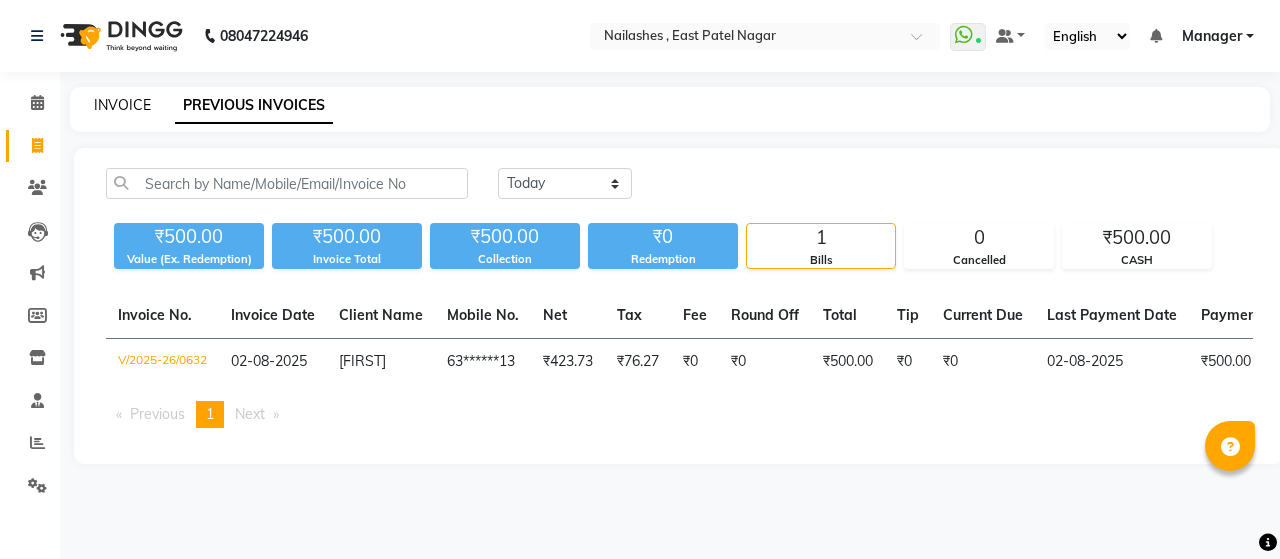 click on "INVOICE" 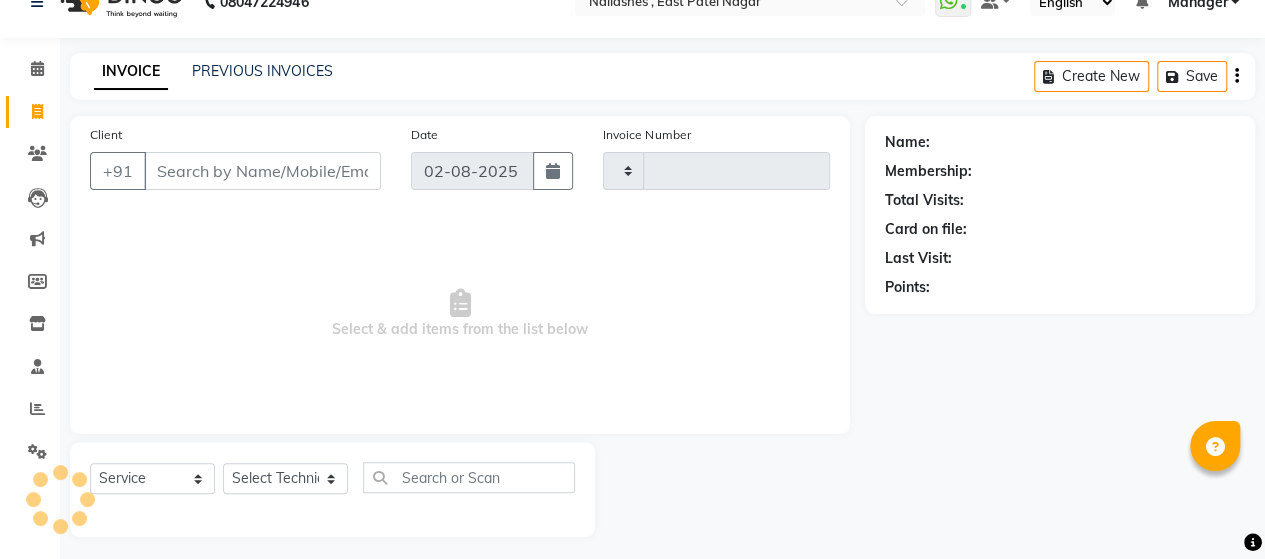 type on "0633" 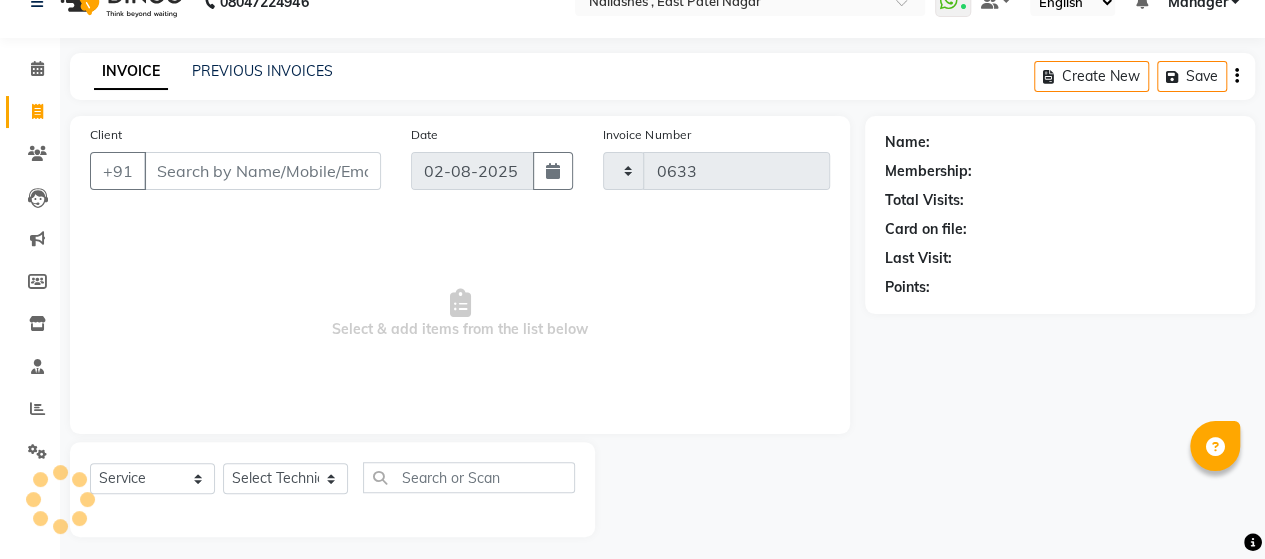 select on "3836" 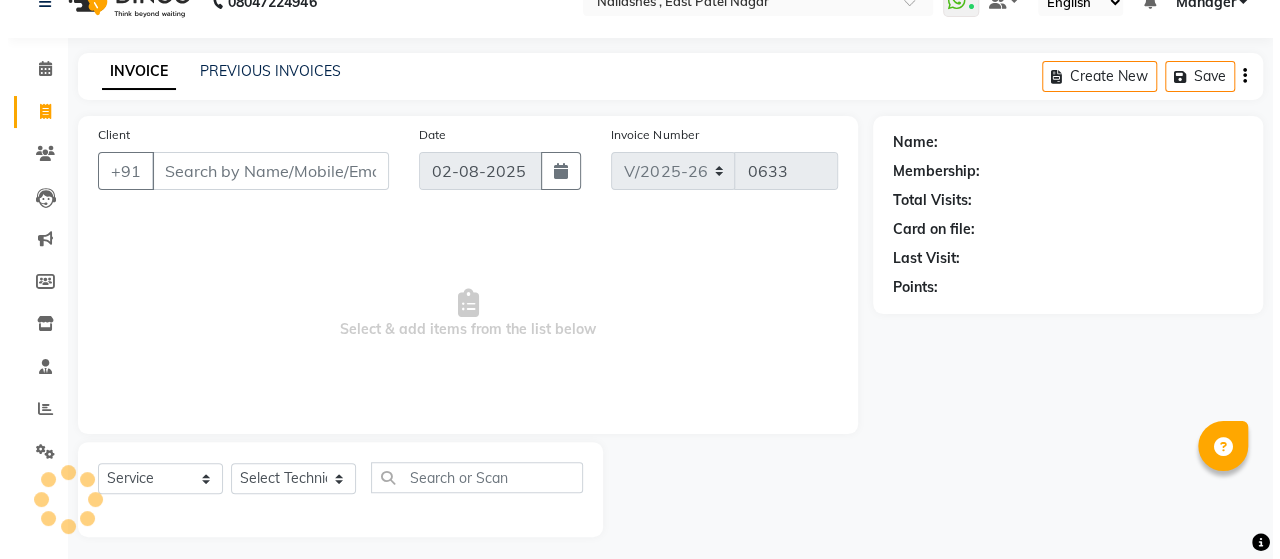 scroll, scrollTop: 41, scrollLeft: 0, axis: vertical 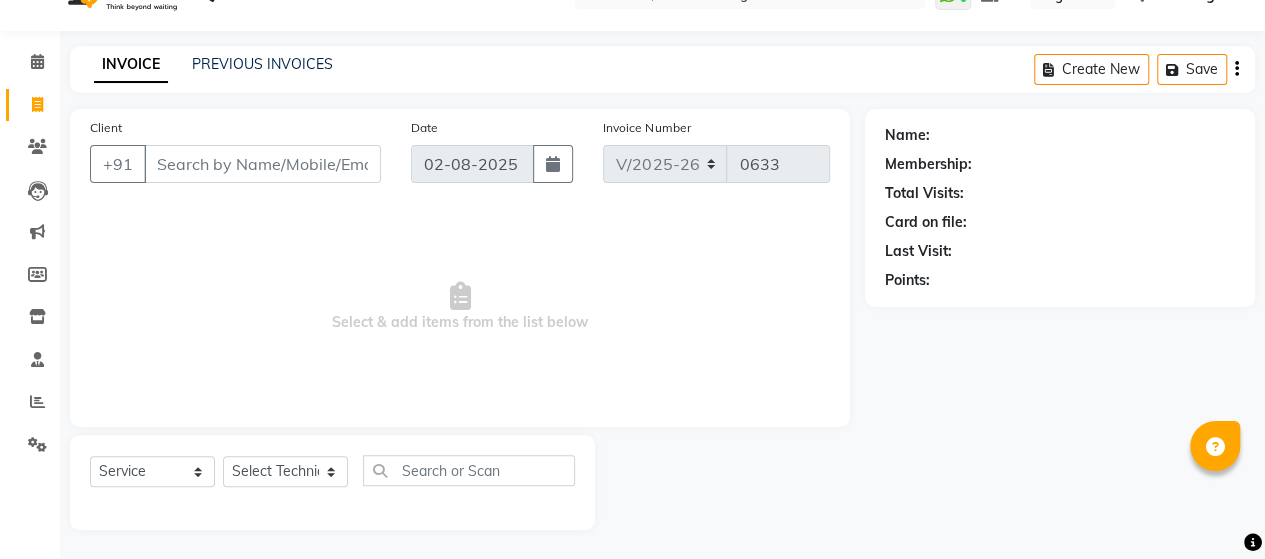 click on "Client" at bounding box center (262, 164) 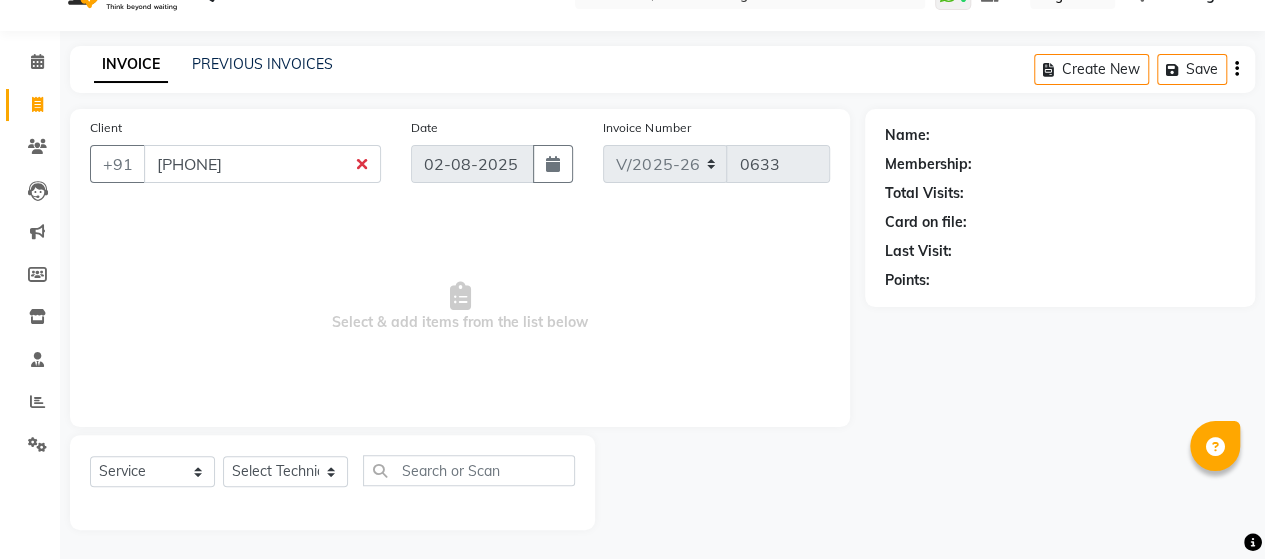 click on "[PHONE]" at bounding box center [262, 164] 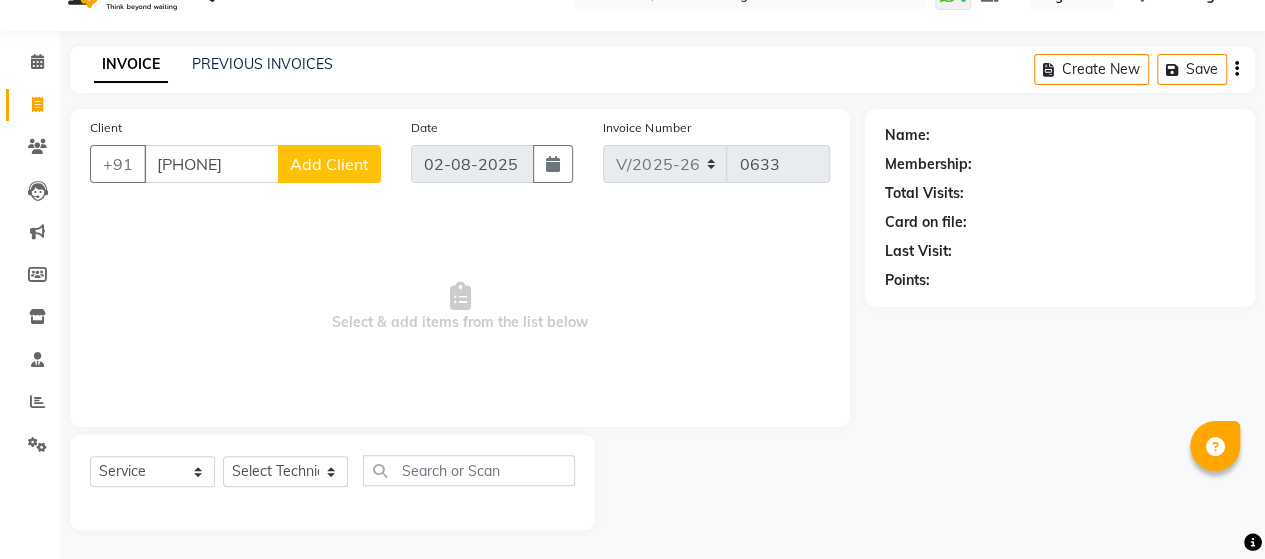 type on "[PHONE]" 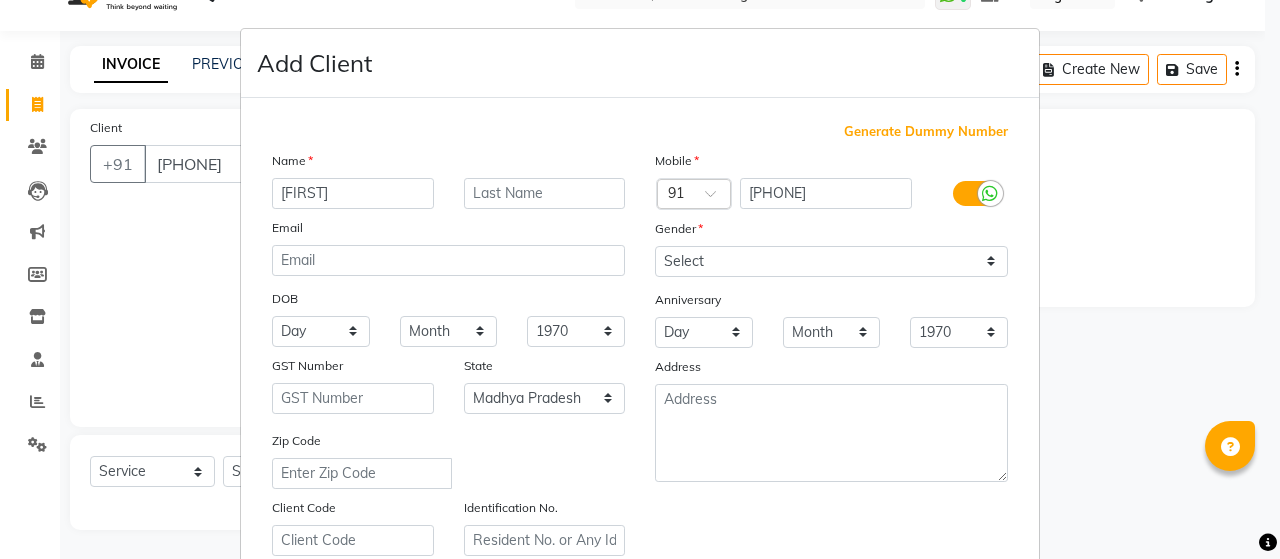 type on "[FIRST]" 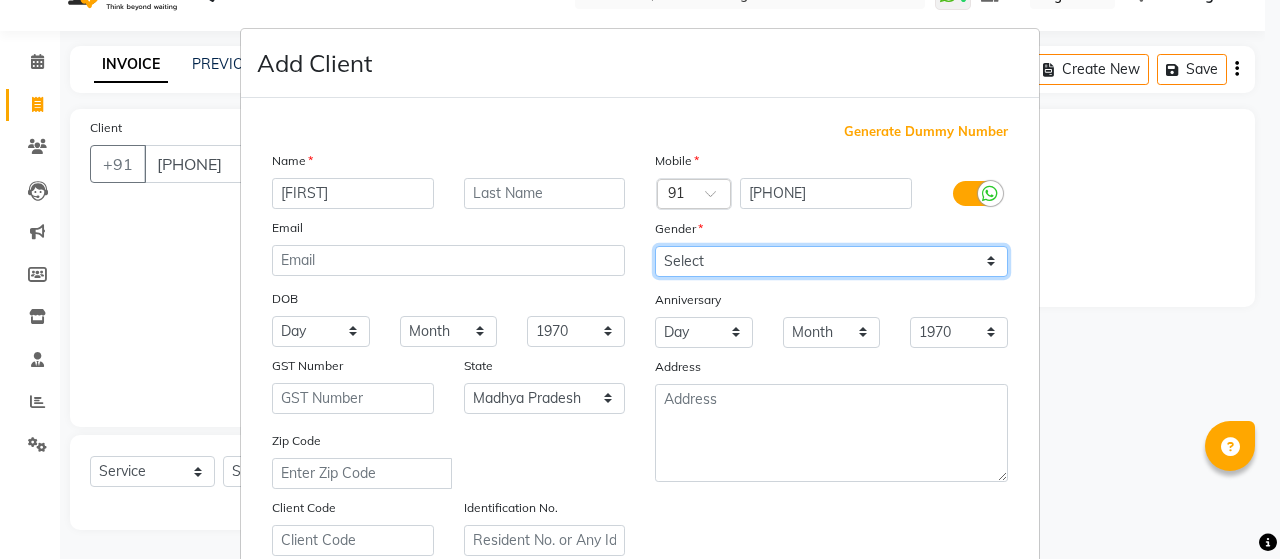 click on "Select Male Female Other Prefer Not To Say" at bounding box center (831, 261) 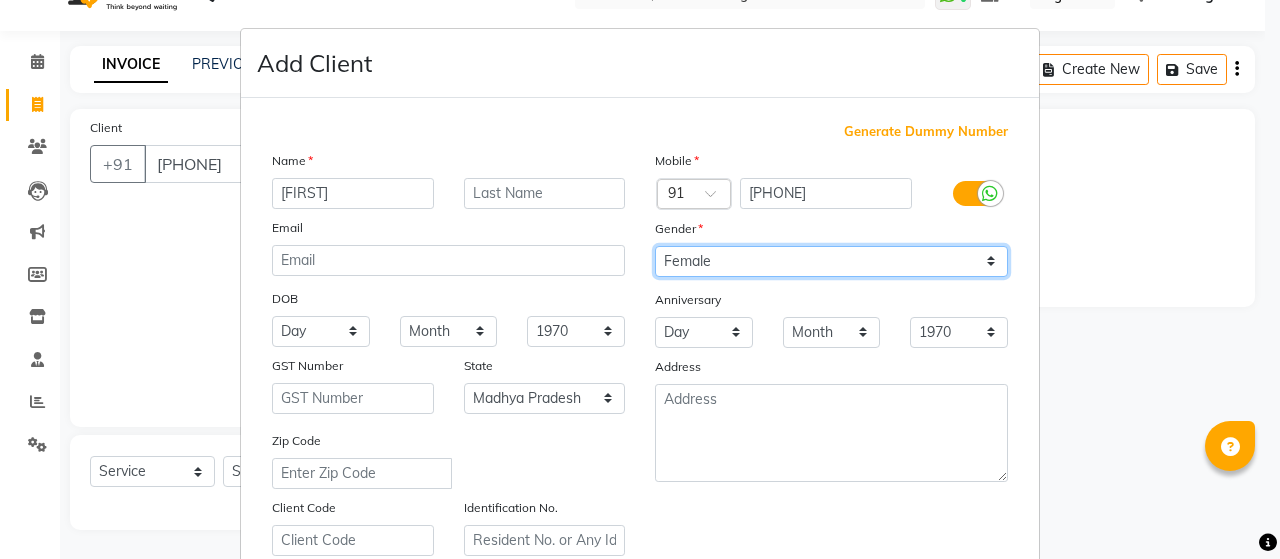 click on "Select Male Female Other Prefer Not To Say" at bounding box center [831, 261] 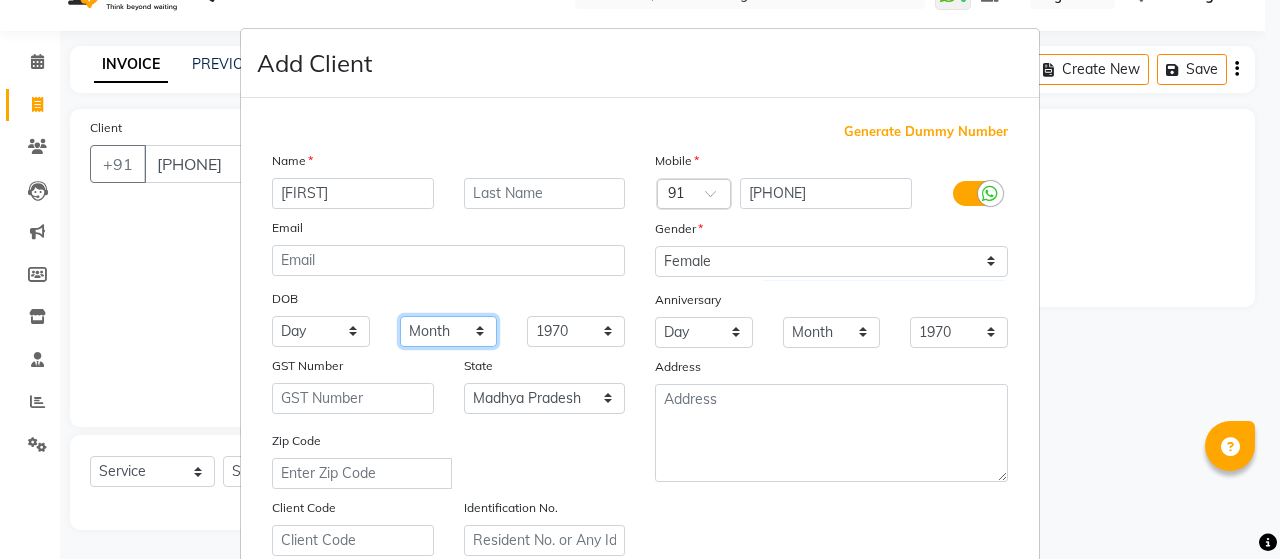 click on "Month January February March April May June July August September October November December" at bounding box center [449, 331] 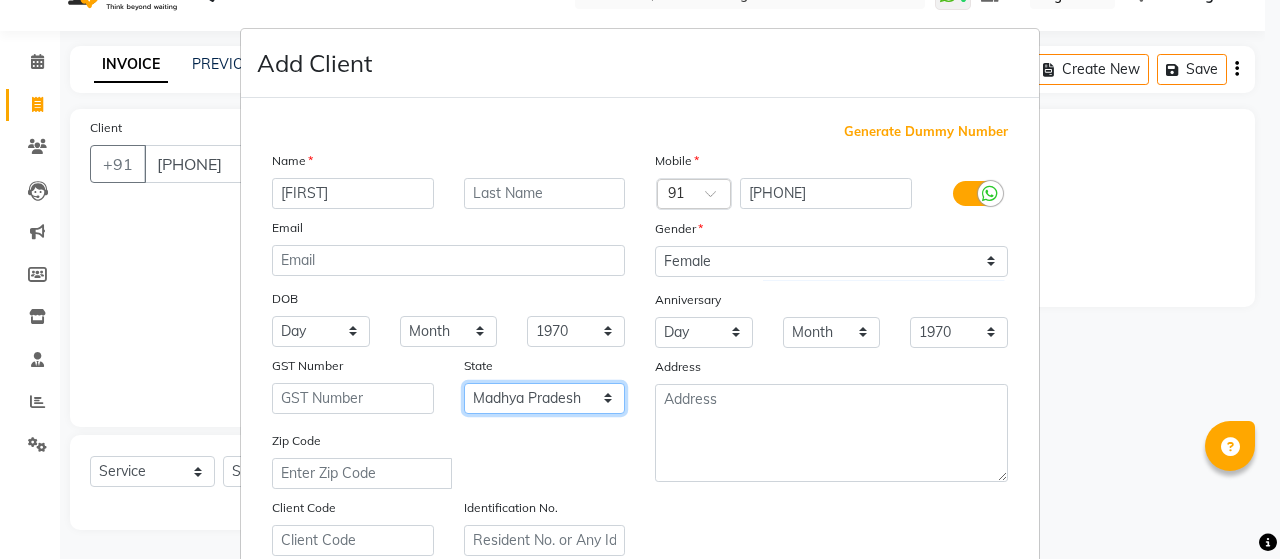 click on "Select Andaman and Nicobar Islands Andhra Pradesh Arunachal Pradesh Assam Bihar Chandigarh Chhattisgarh Dadra and Nagar Haveli Daman and Diu Delhi Goa Gujarat Haryana Himachal Pradesh Jammu and Kashmir Jharkhand Karnataka Kerala Lakshadweep Madhya Pradesh Maharashtra Manipur Meghalaya Mizoram Nagaland Odisha Pondicherry Punjab Rajasthan Sikkim Tamil Nadu Telangana Tripura Uttar Pradesh Uttarakhand West Bengal Ladakh Other Territory Centre Jurisdiction" at bounding box center [545, 398] 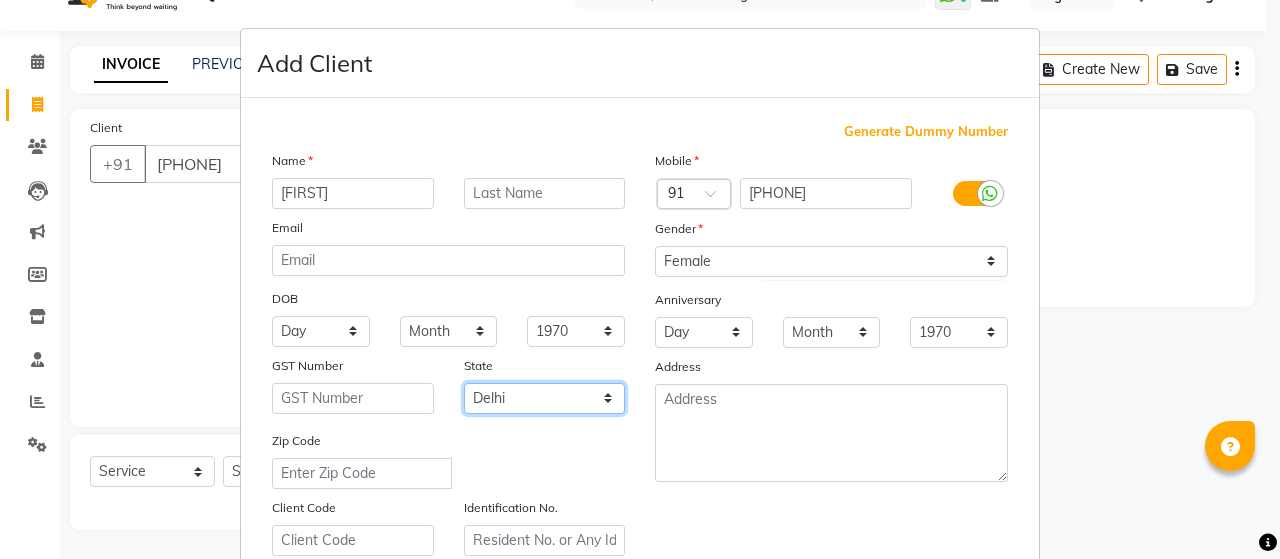 click on "Select Andaman and Nicobar Islands Andhra Pradesh Arunachal Pradesh Assam Bihar Chandigarh Chhattisgarh Dadra and Nagar Haveli Daman and Diu Delhi Goa Gujarat Haryana Himachal Pradesh Jammu and Kashmir Jharkhand Karnataka Kerala Lakshadweep Madhya Pradesh Maharashtra Manipur Meghalaya Mizoram Nagaland Odisha Pondicherry Punjab Rajasthan Sikkim Tamil Nadu Telangana Tripura Uttar Pradesh Uttarakhand West Bengal Ladakh Other Territory Centre Jurisdiction" at bounding box center [545, 398] 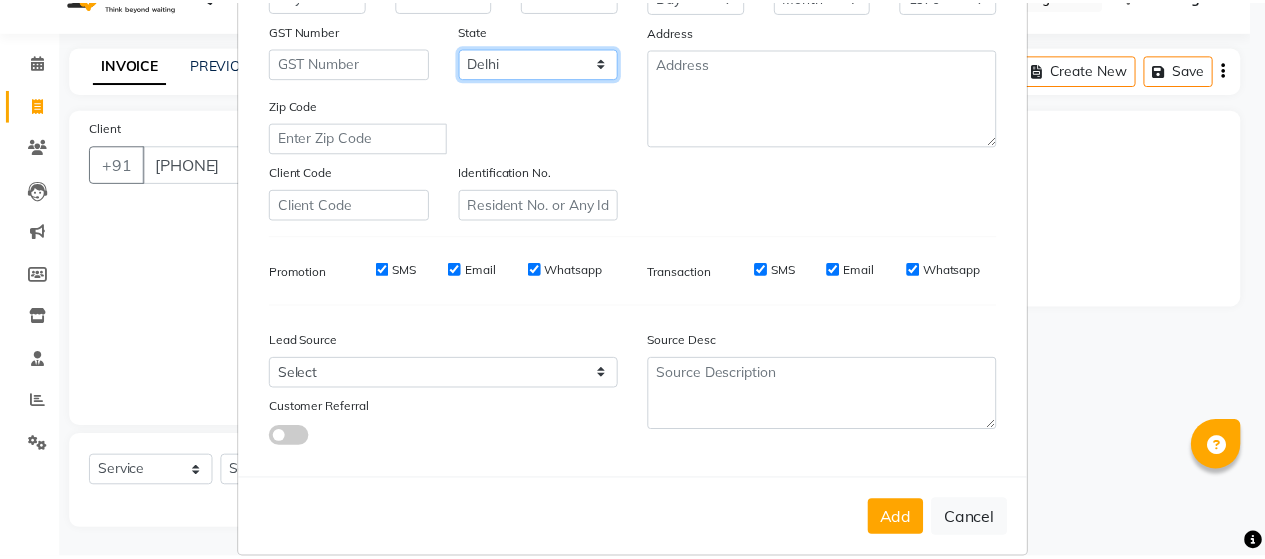 scroll, scrollTop: 340, scrollLeft: 0, axis: vertical 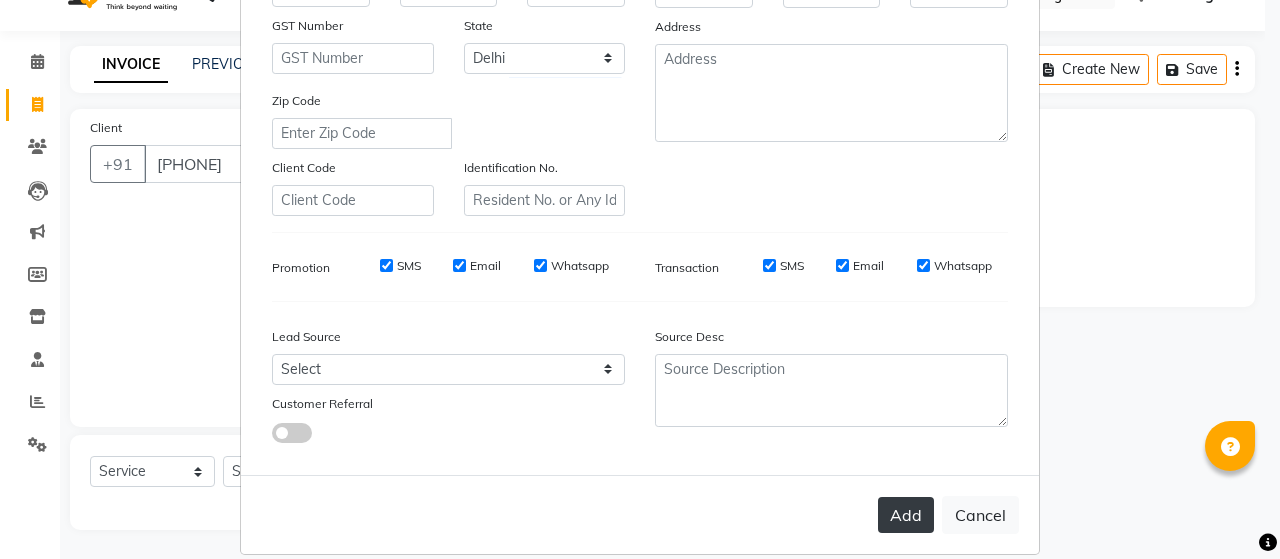 click on "Add" at bounding box center (906, 515) 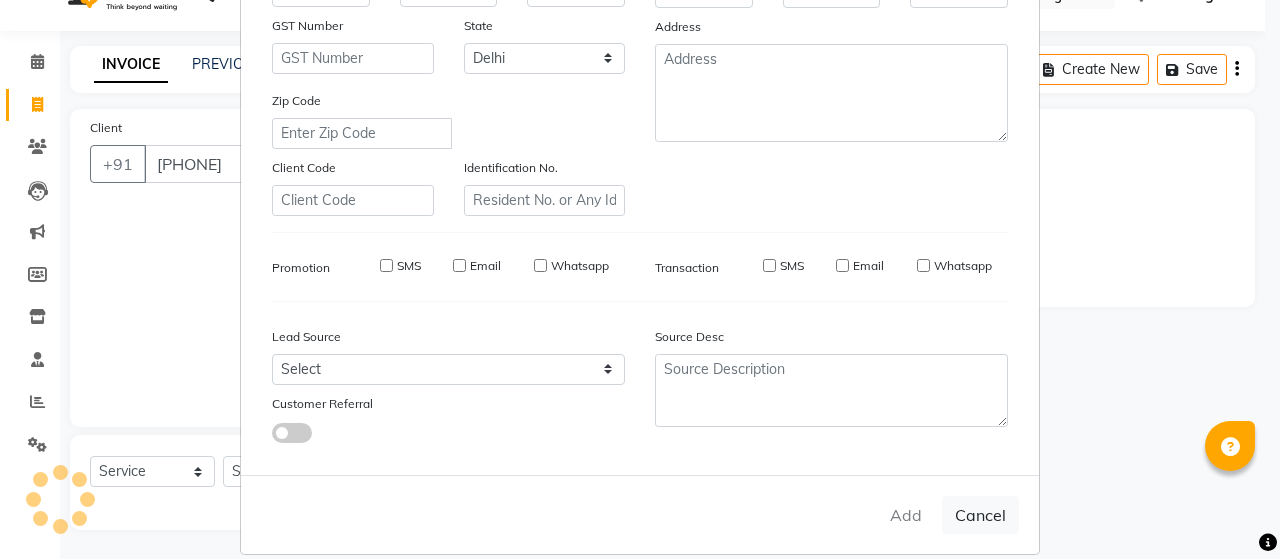 type on "99******66" 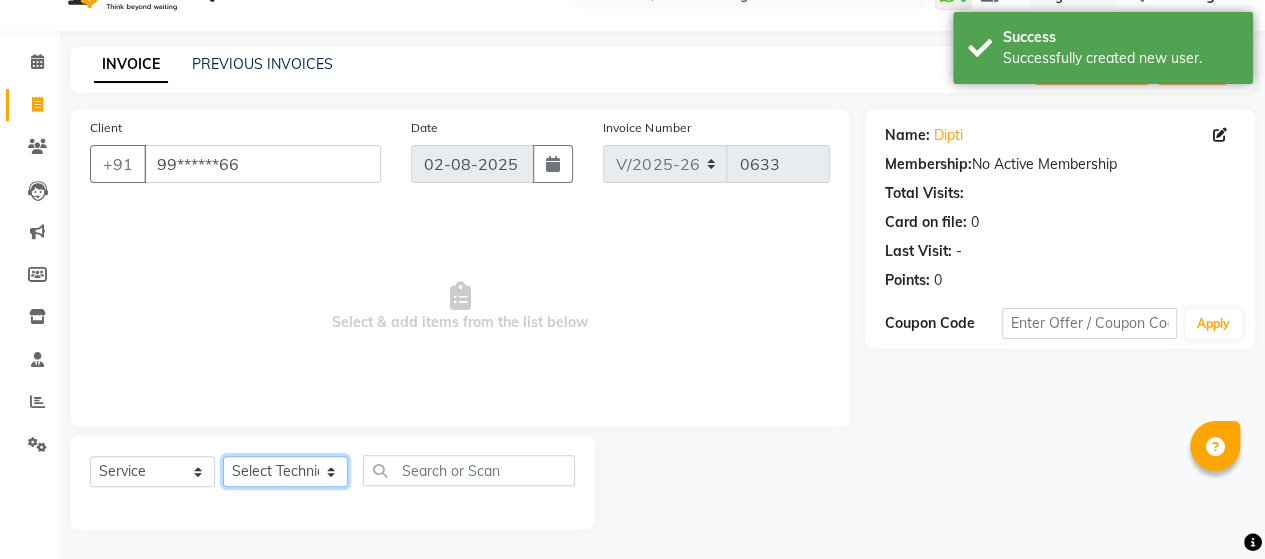 click on "Select Technician [FIRST] Manager [FIRST] [FIRST] [FIRST] [FIRST]" 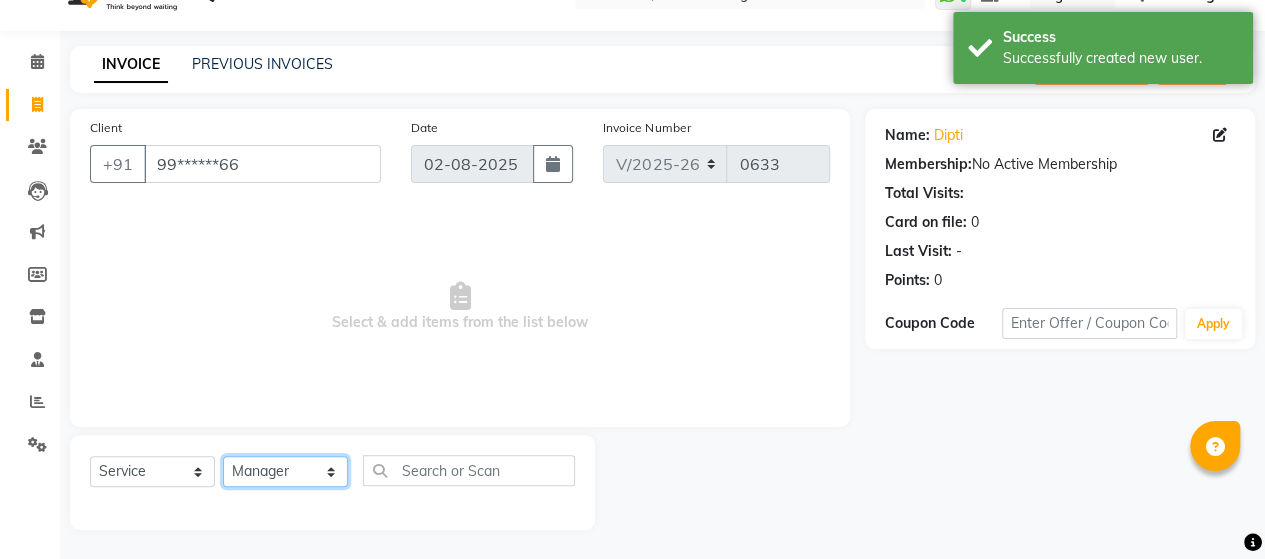 click on "Select Technician [FIRST] Manager [FIRST] [FIRST] [FIRST] [FIRST]" 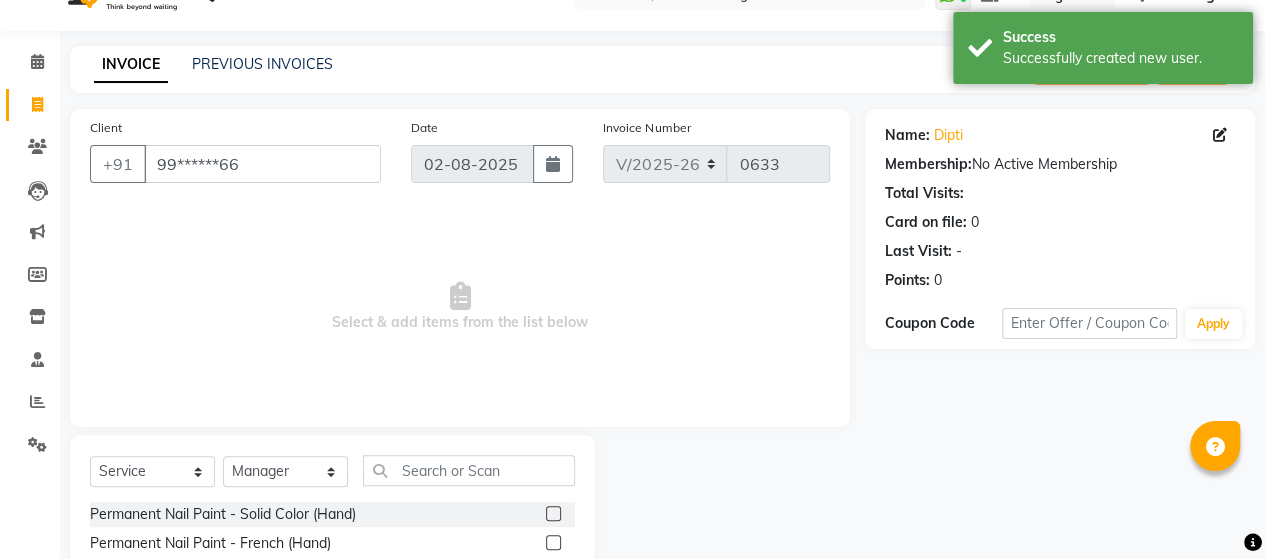 drag, startPoint x: 294, startPoint y: 455, endPoint x: 291, endPoint y: 469, distance: 14.3178215 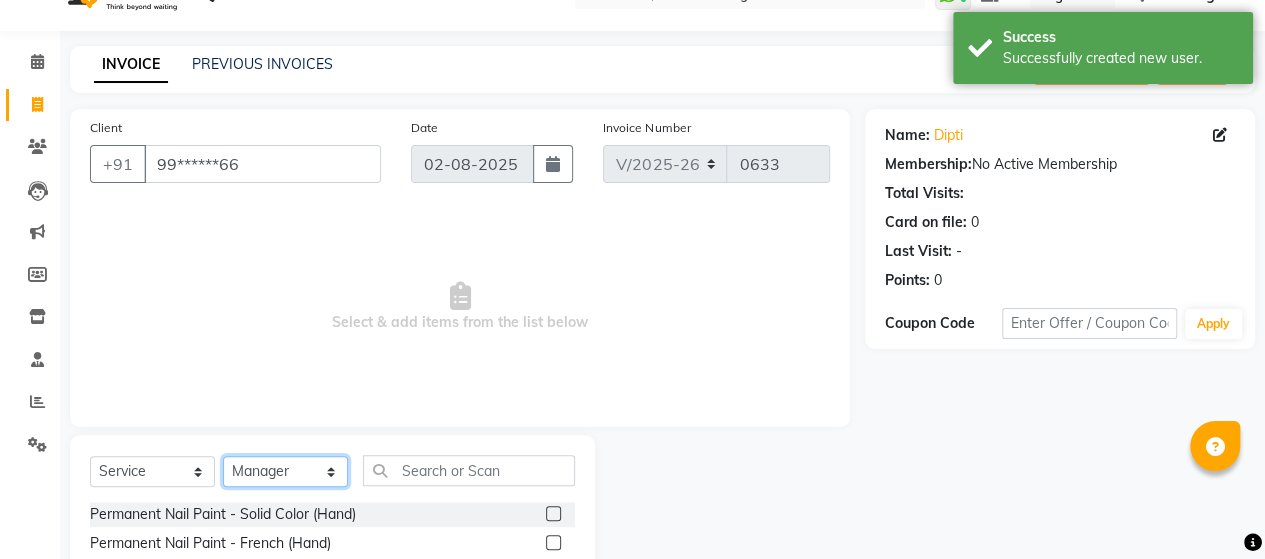 click on "Select Technician [FIRST] Manager [FIRST] [FIRST] [FIRST] [FIRST]" 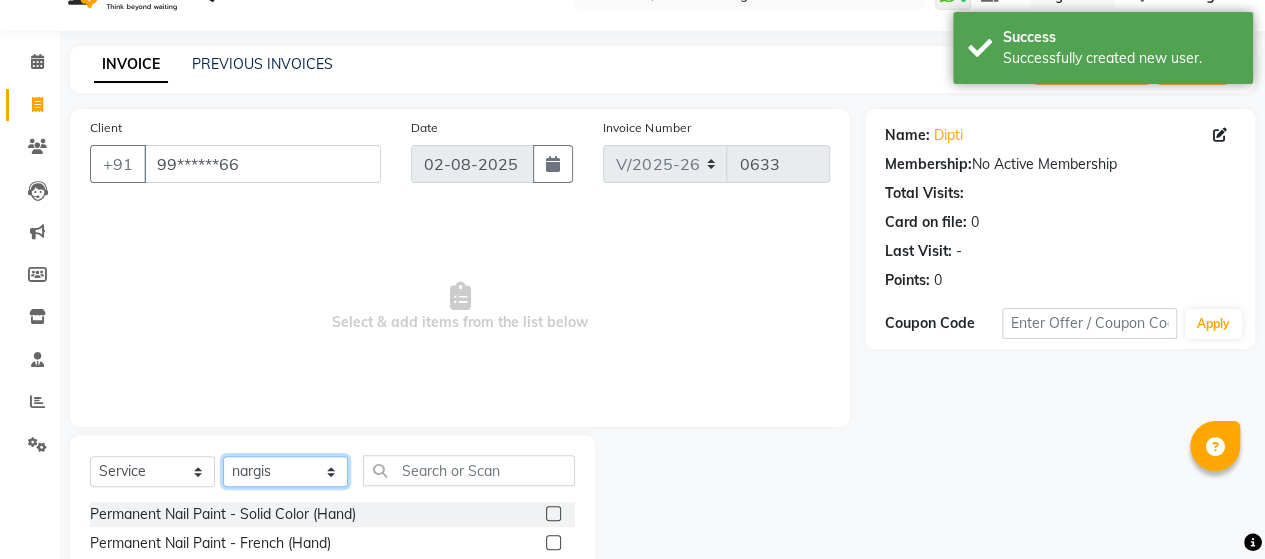 click on "Select Technician [FIRST] Manager [FIRST] [FIRST] [FIRST] [FIRST]" 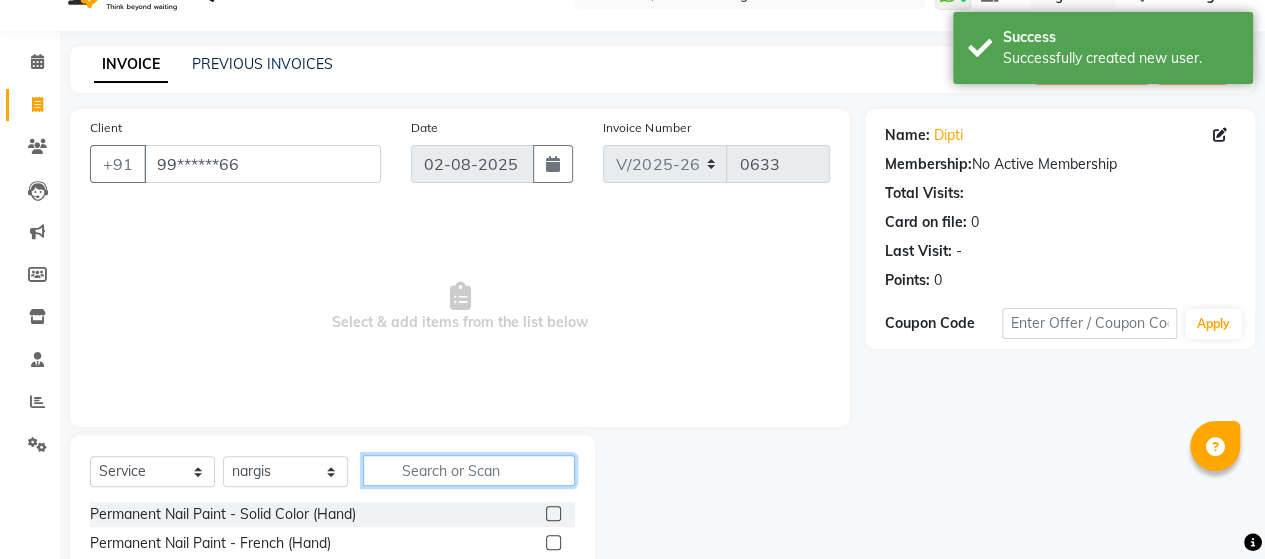 click 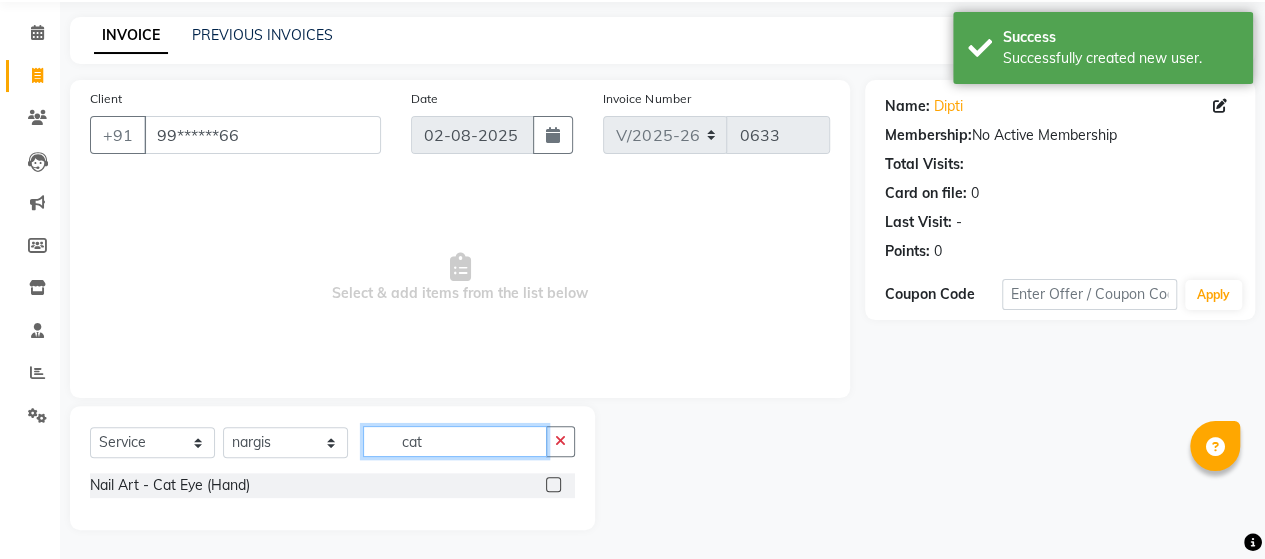 scroll, scrollTop: 64, scrollLeft: 0, axis: vertical 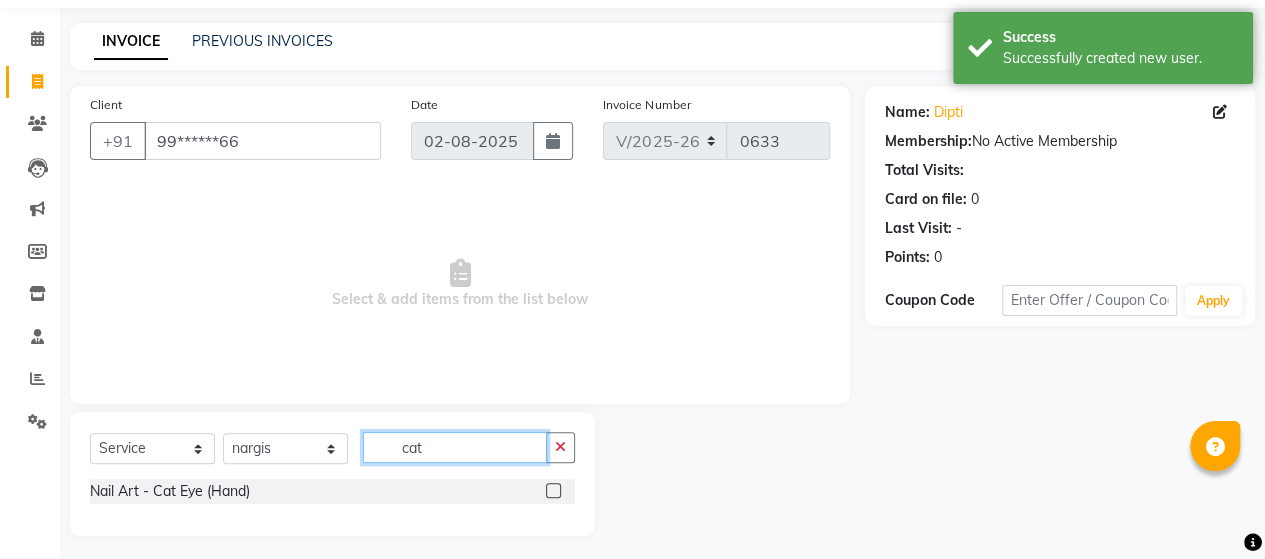 type on "cat" 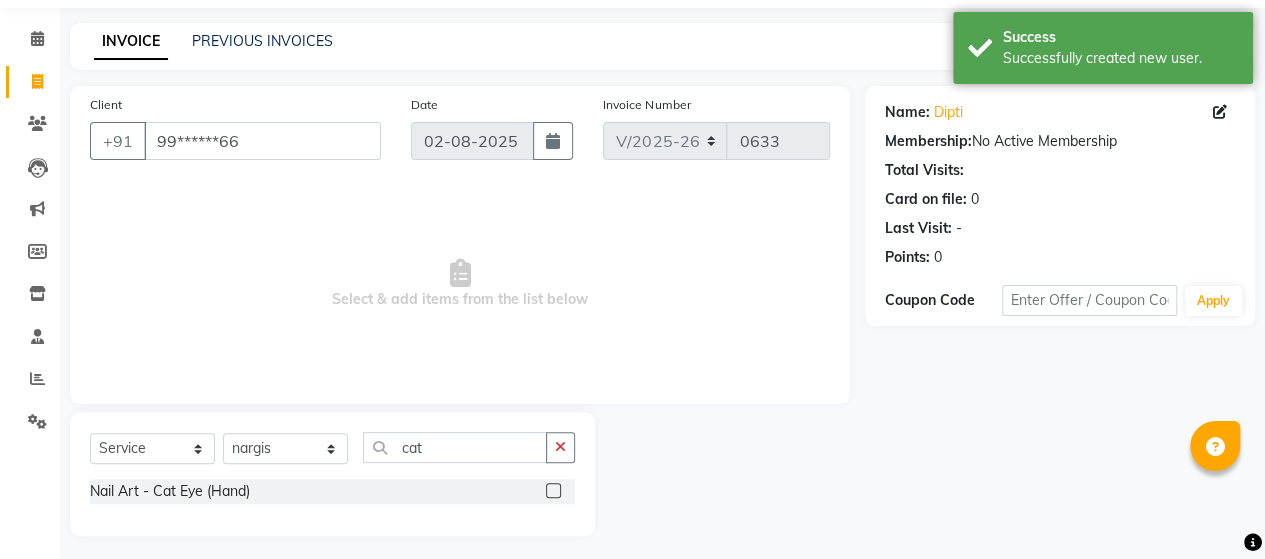 click on "Nail Art - Cat Eye (Hand)" 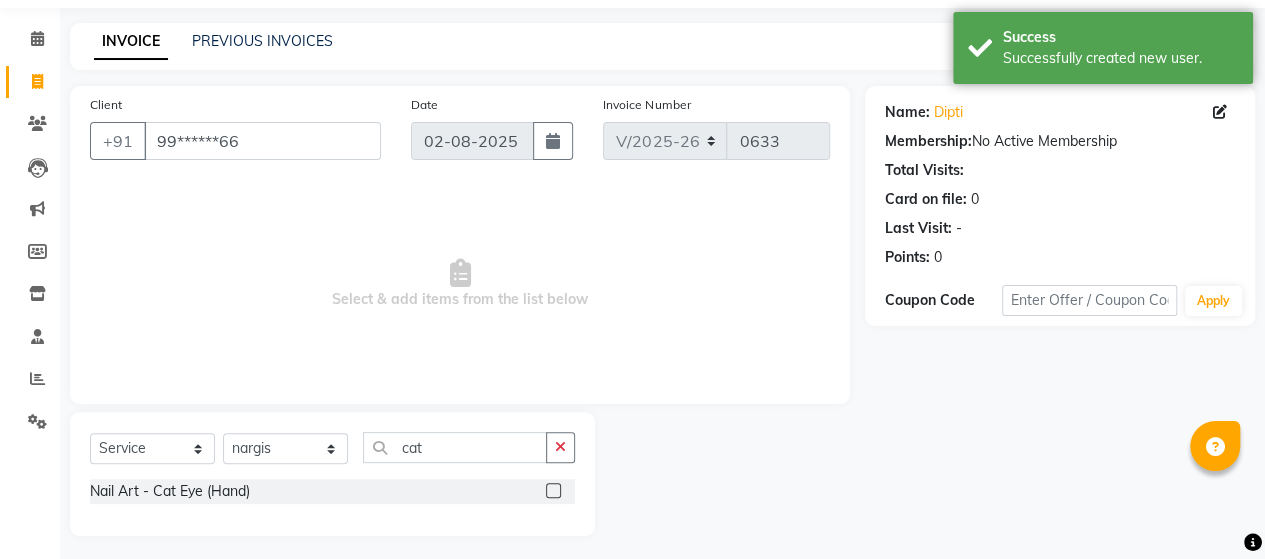 click 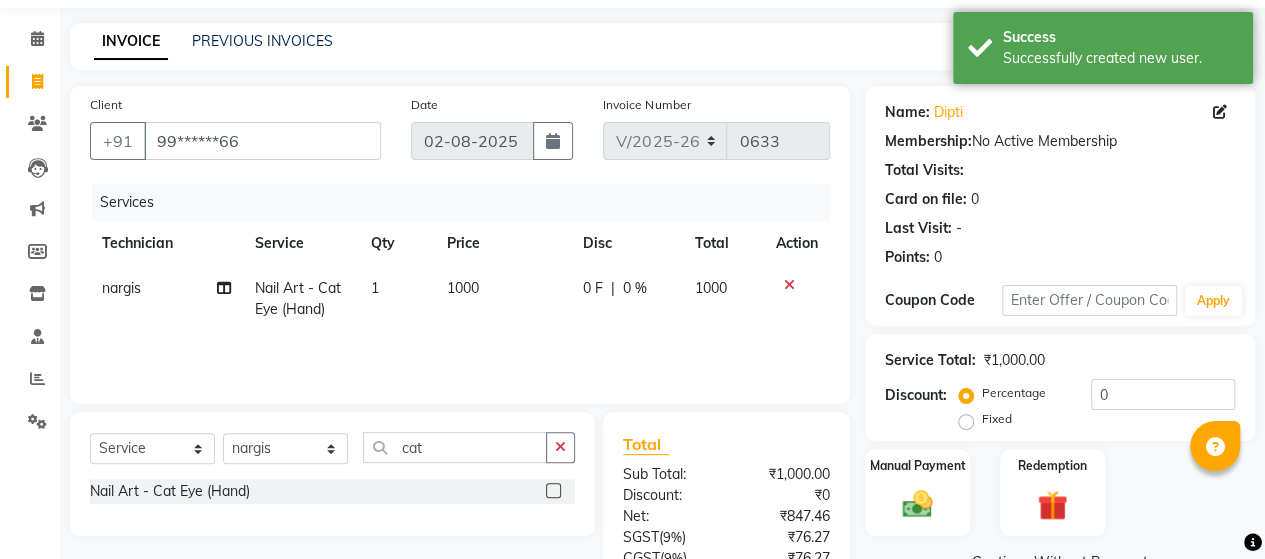 checkbox on "false" 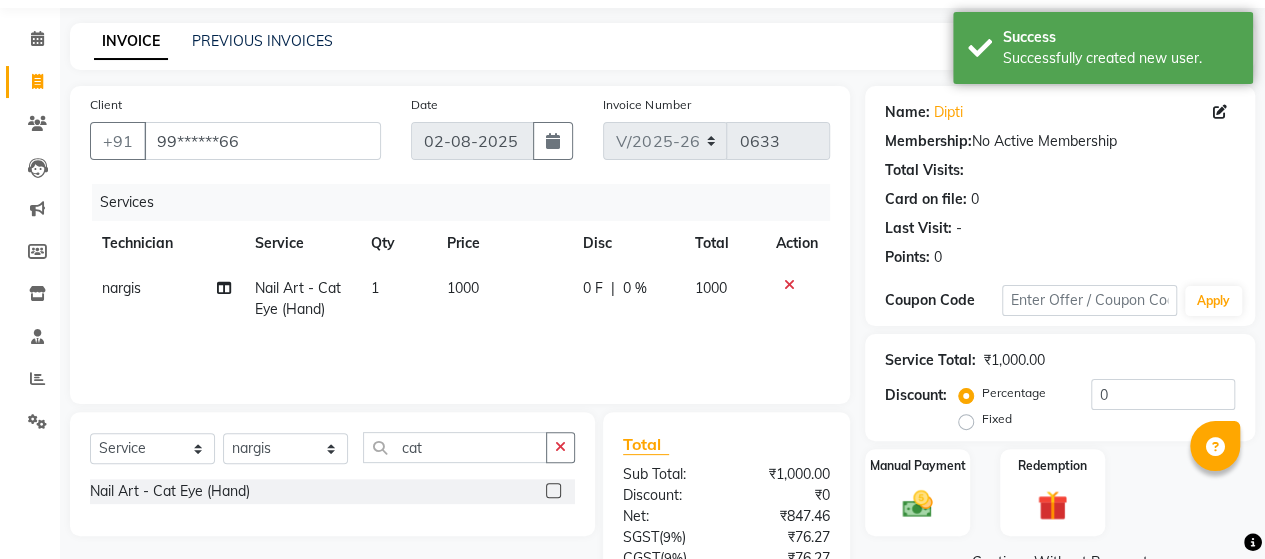 click on "1000" 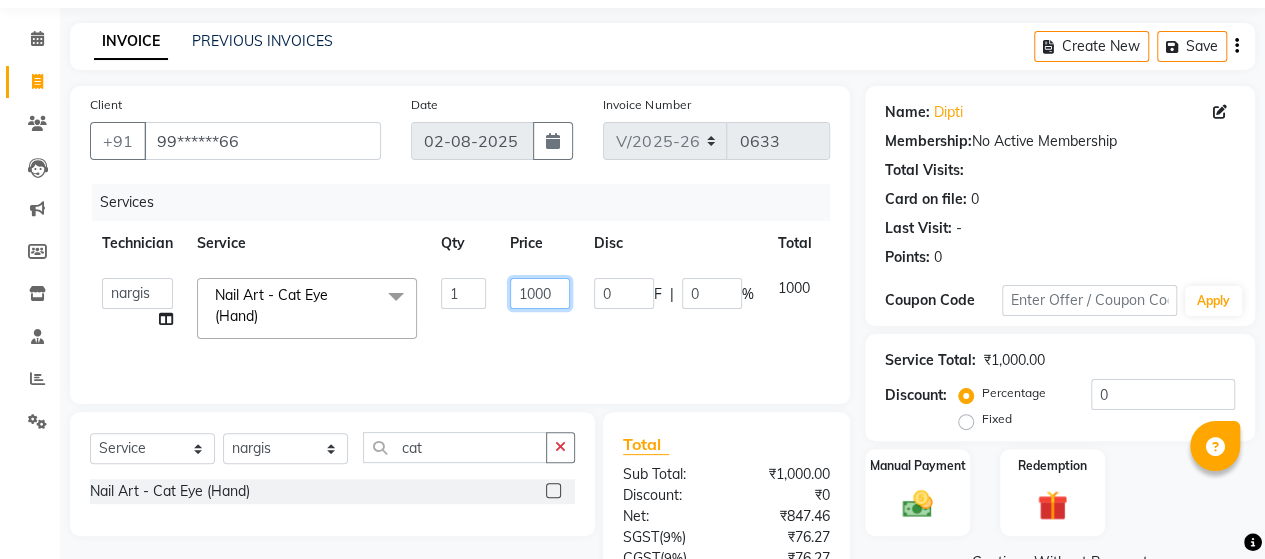 click on "1000" 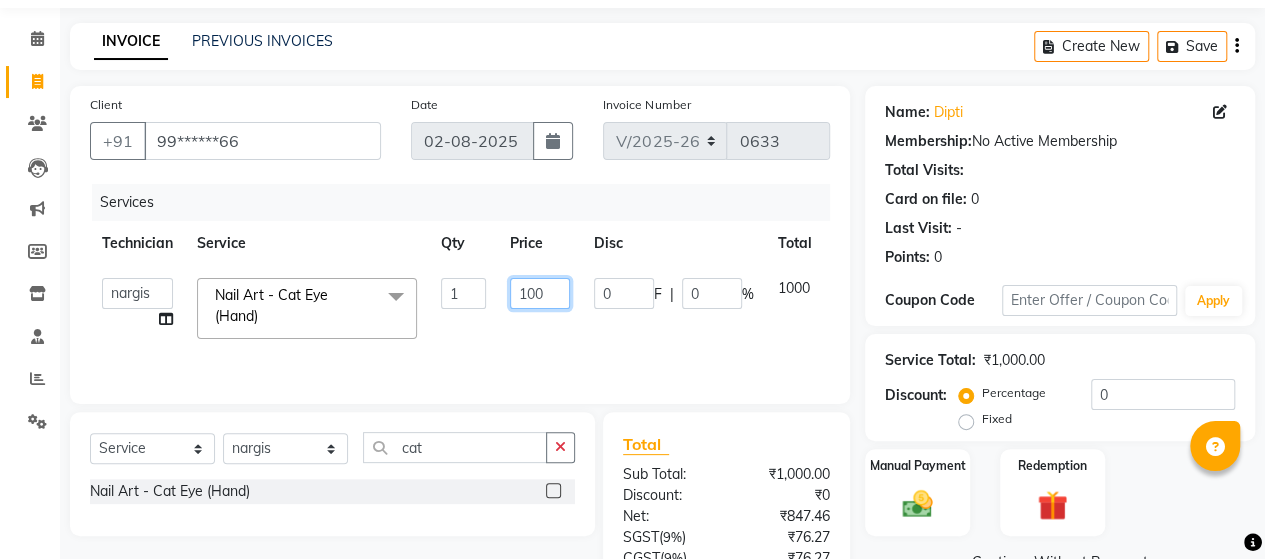 type on "1500" 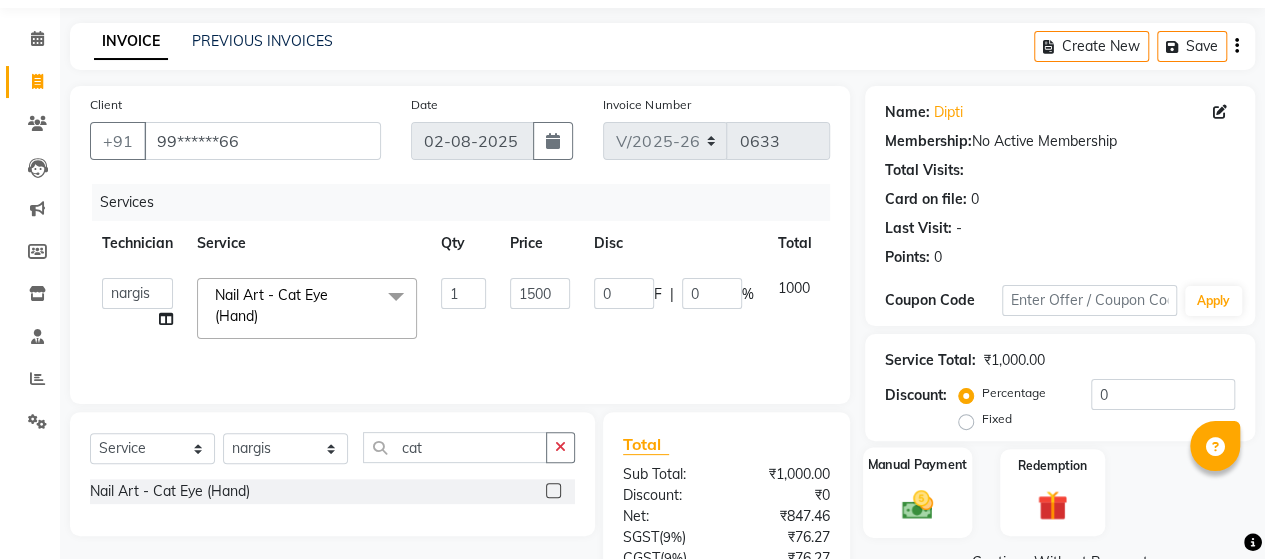 drag, startPoint x: 964, startPoint y: 511, endPoint x: 953, endPoint y: 499, distance: 16.27882 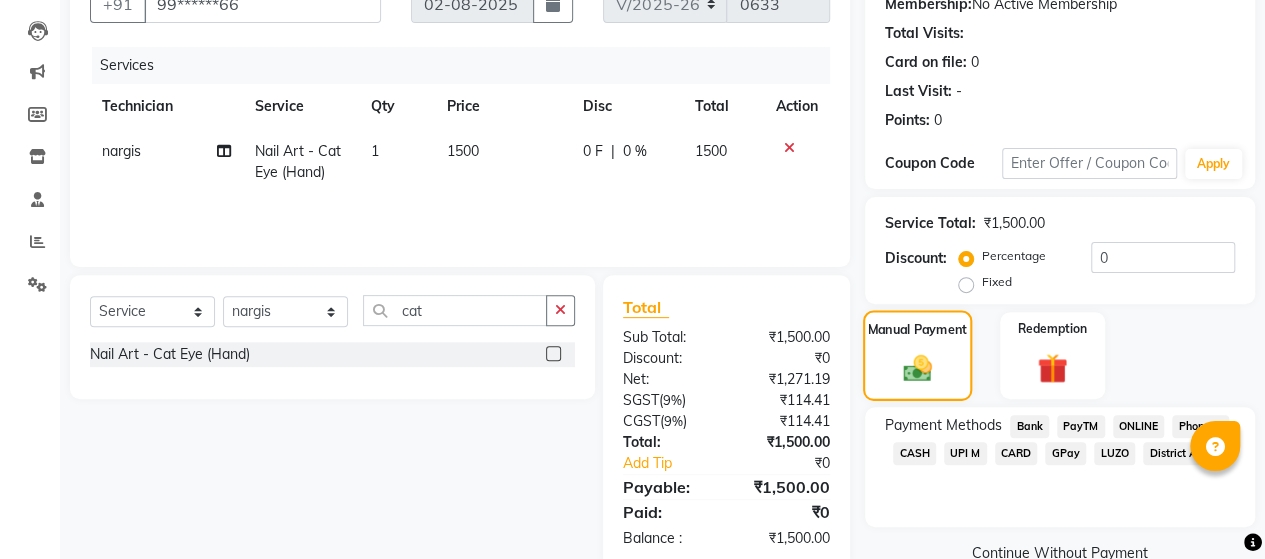 scroll, scrollTop: 210, scrollLeft: 0, axis: vertical 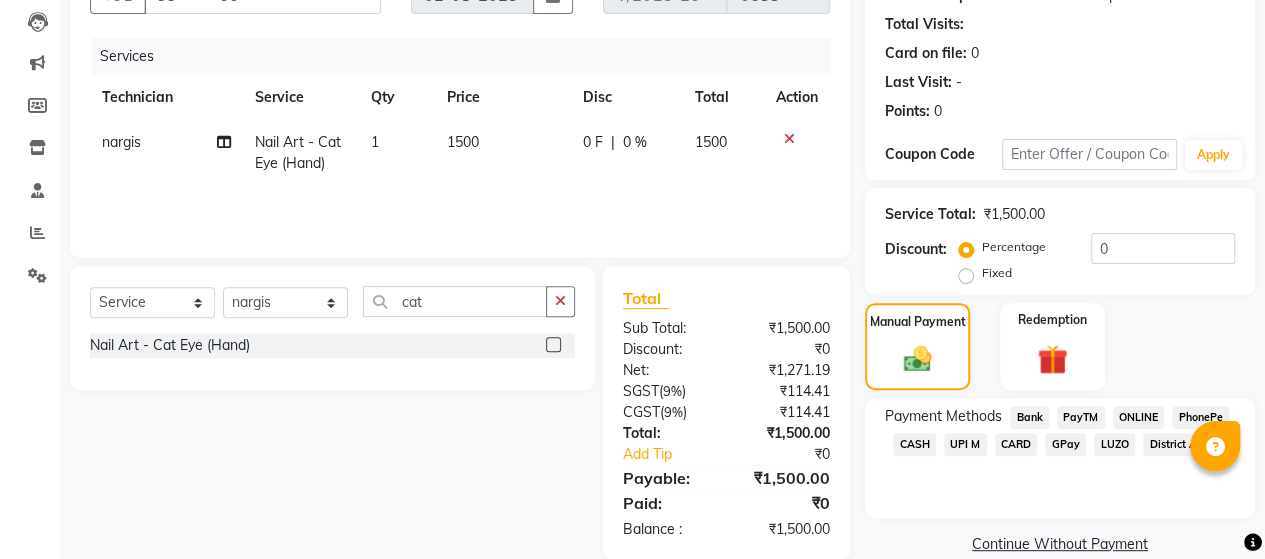 click on "CASH" 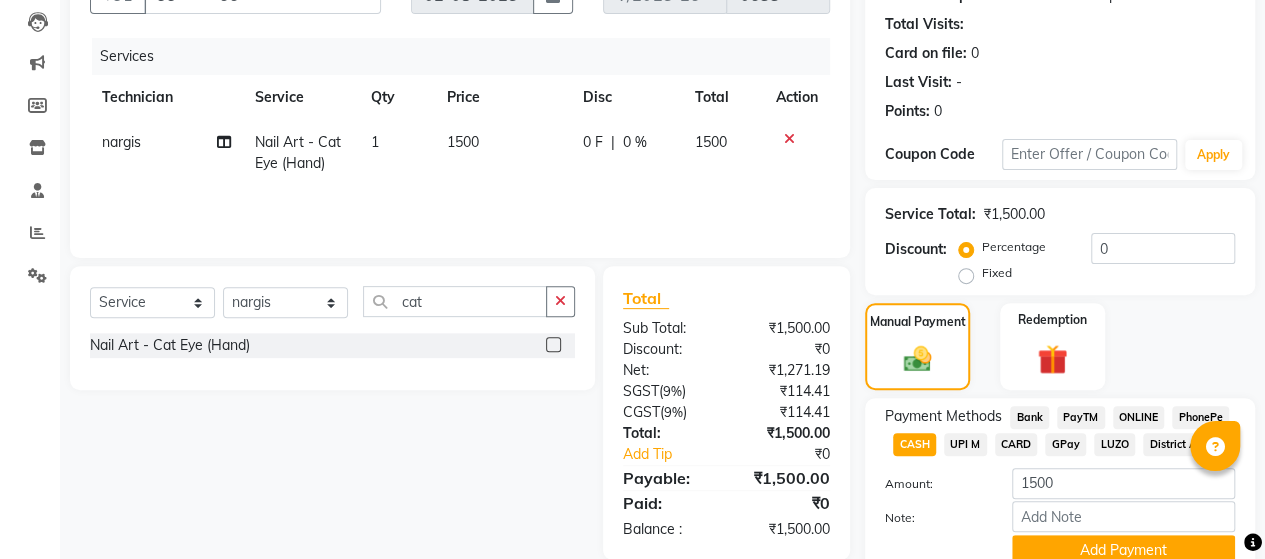 scroll, scrollTop: 294, scrollLeft: 0, axis: vertical 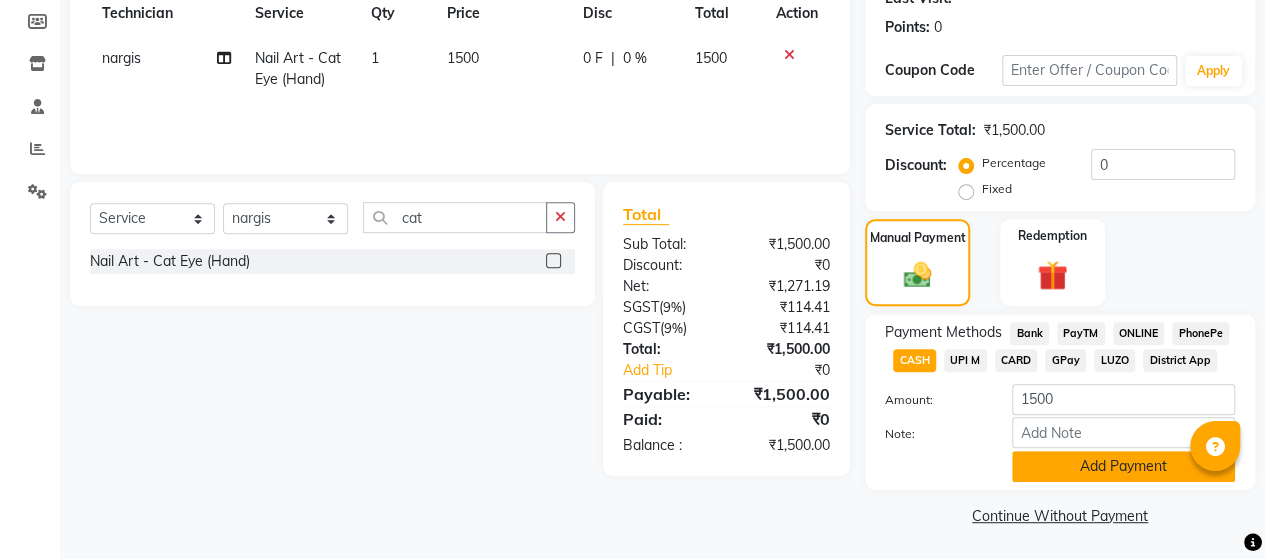 click on "Add Payment" 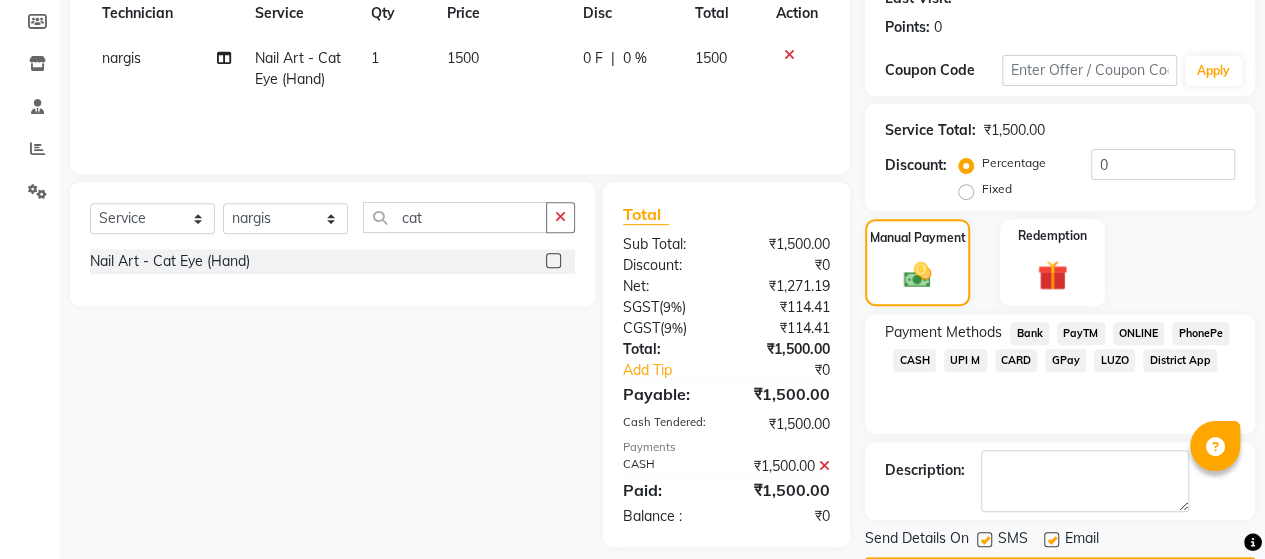 scroll, scrollTop: 350, scrollLeft: 0, axis: vertical 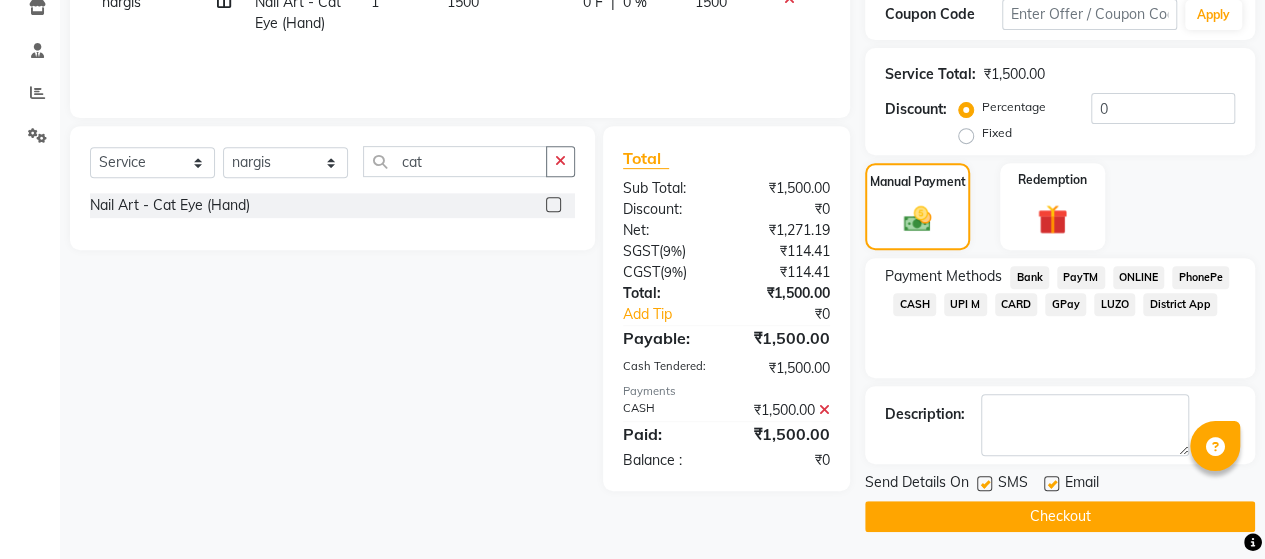 click on "Checkout" 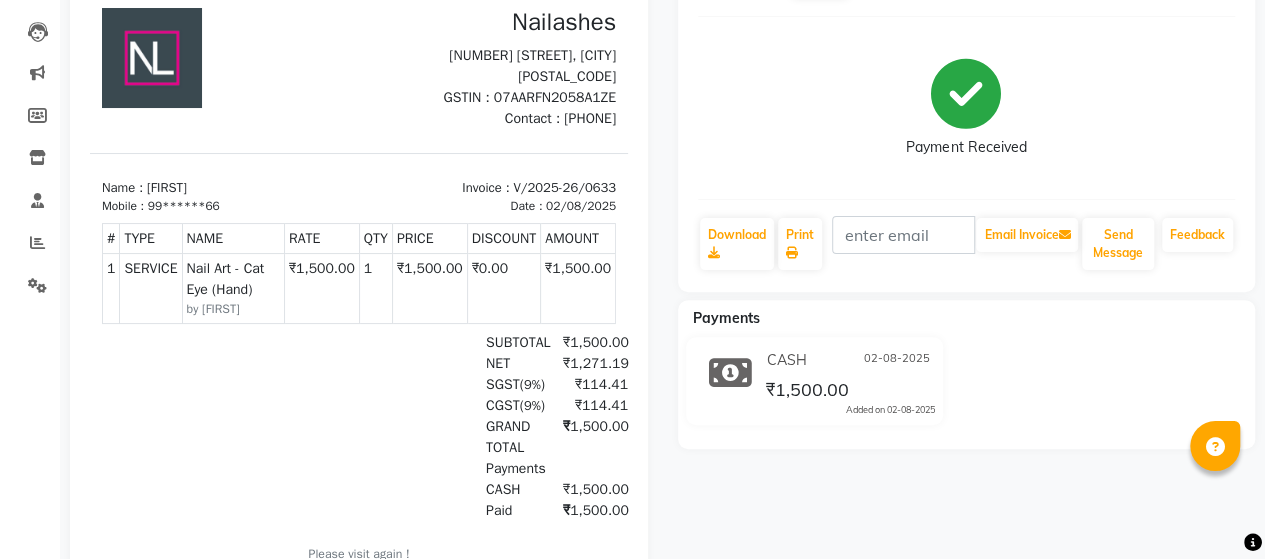 scroll, scrollTop: 0, scrollLeft: 0, axis: both 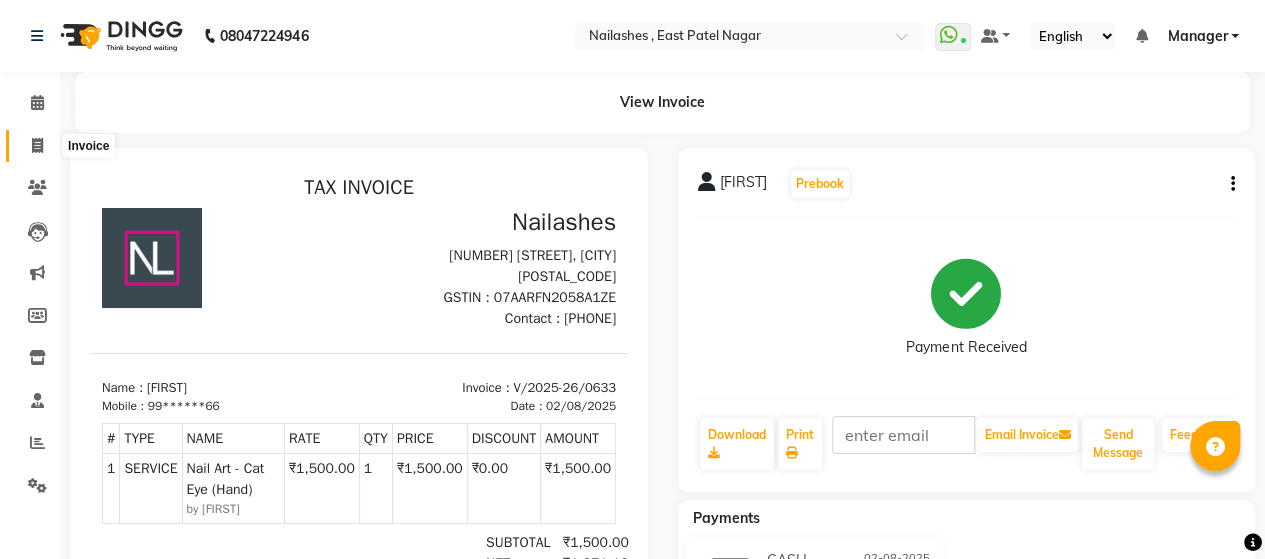 click 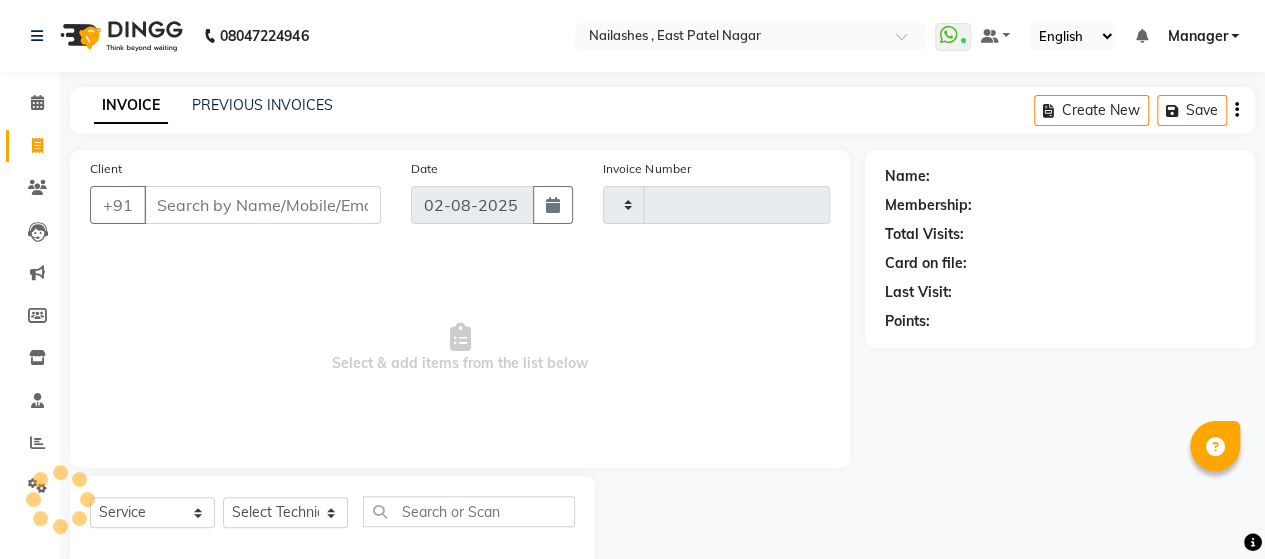 scroll, scrollTop: 41, scrollLeft: 0, axis: vertical 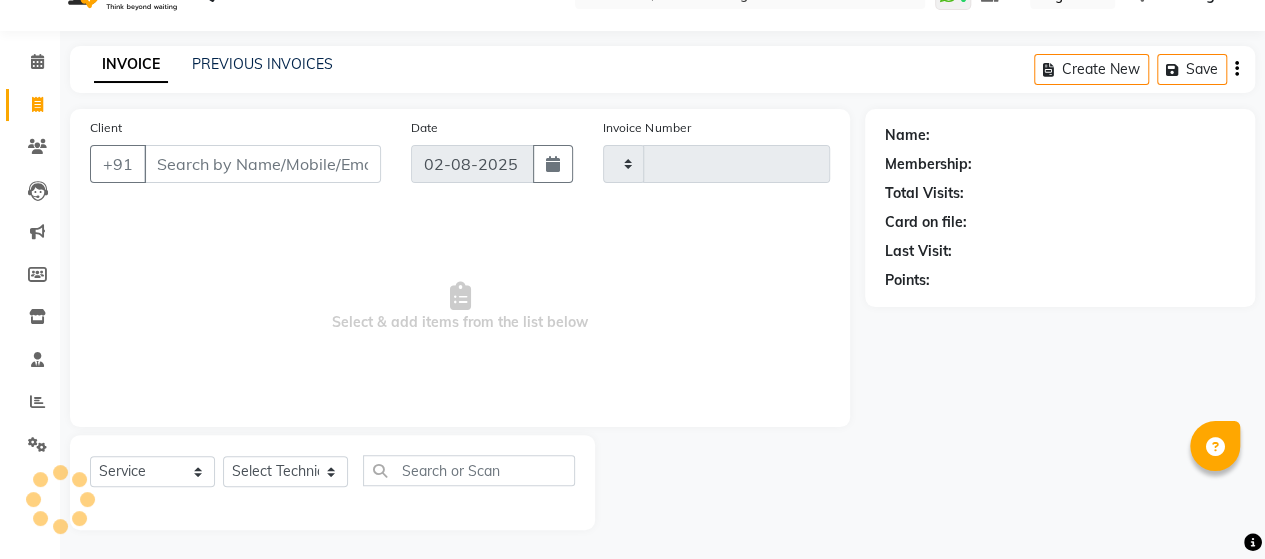 type on "0634" 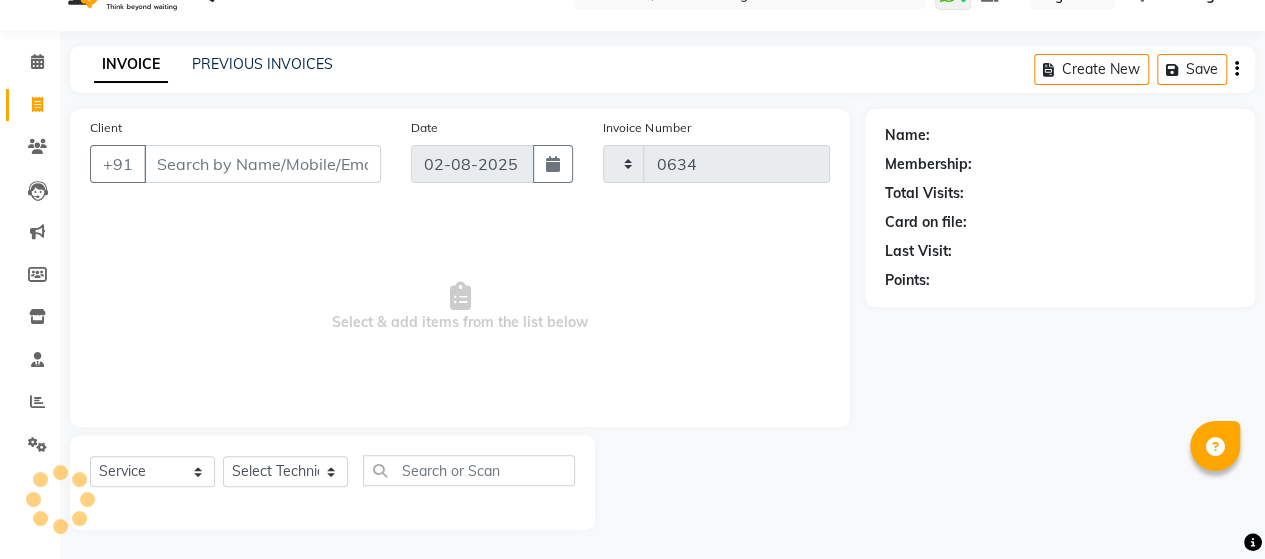 select on "3836" 